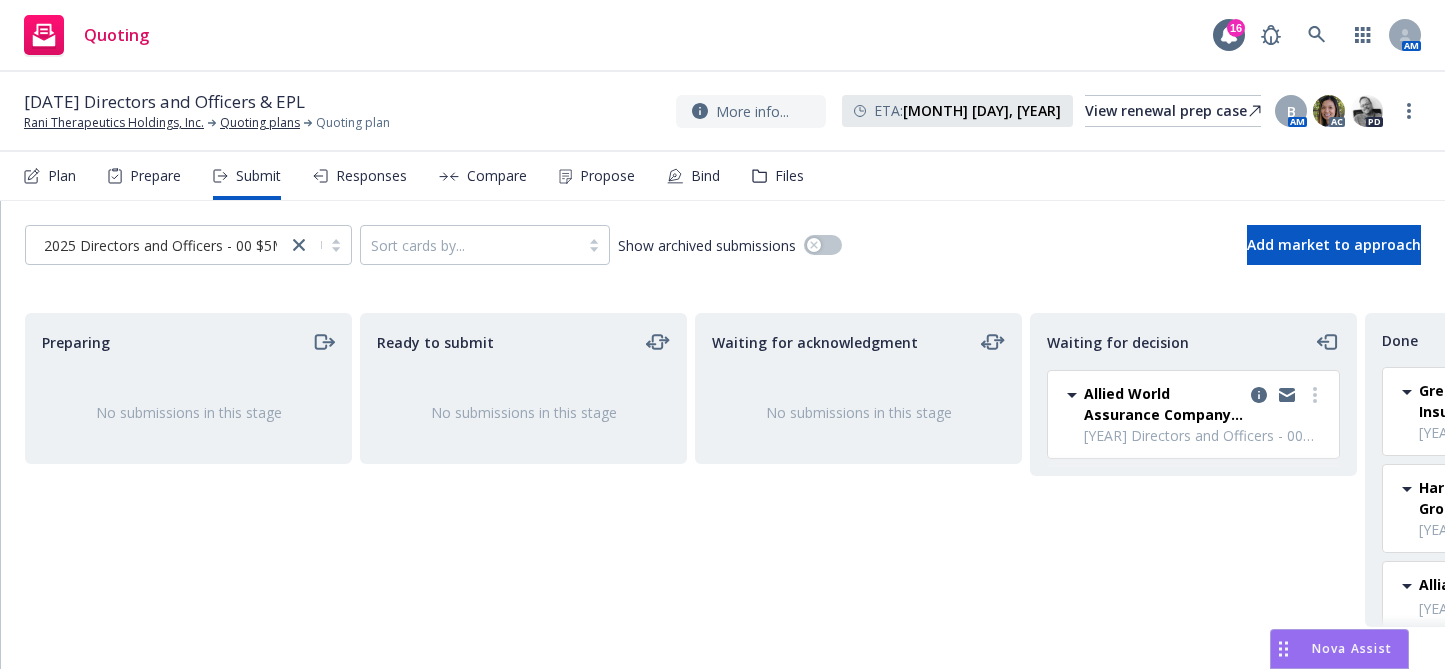 scroll, scrollTop: 0, scrollLeft: 0, axis: both 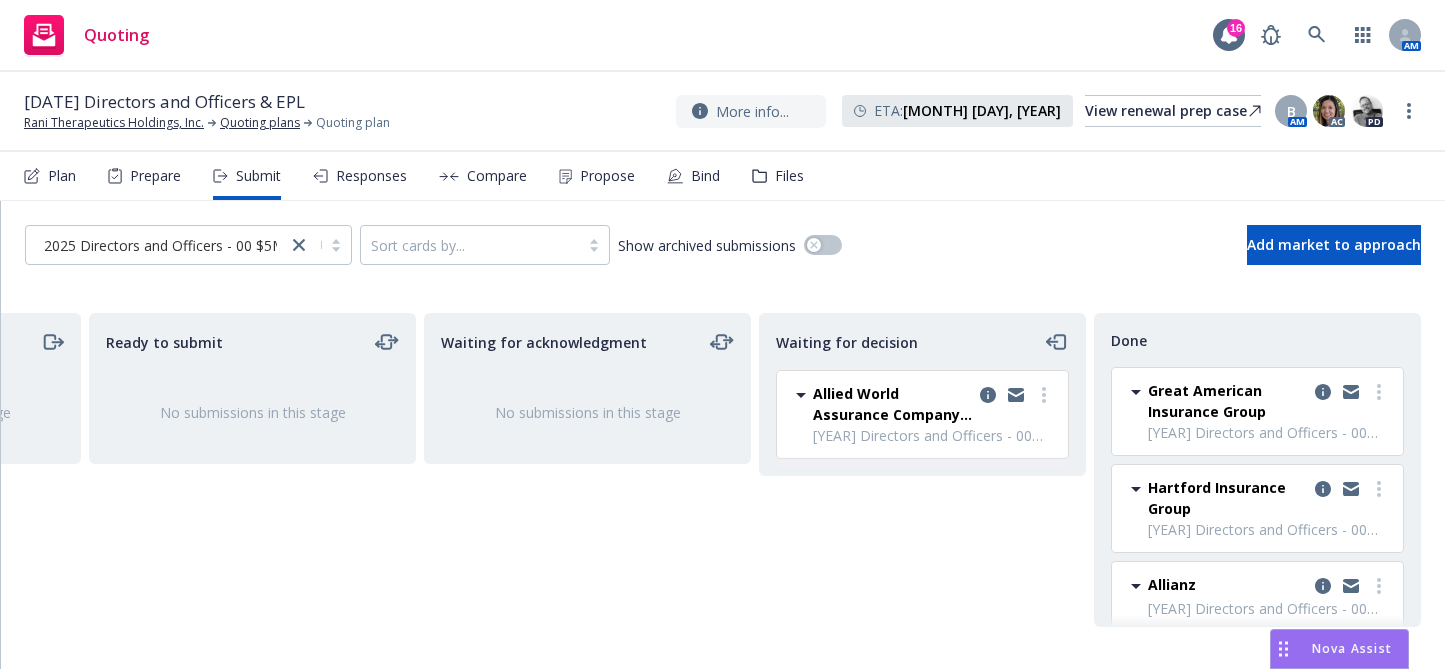 click on "Waiting for acknowledgment No submissions in this stage" at bounding box center [587, 470] 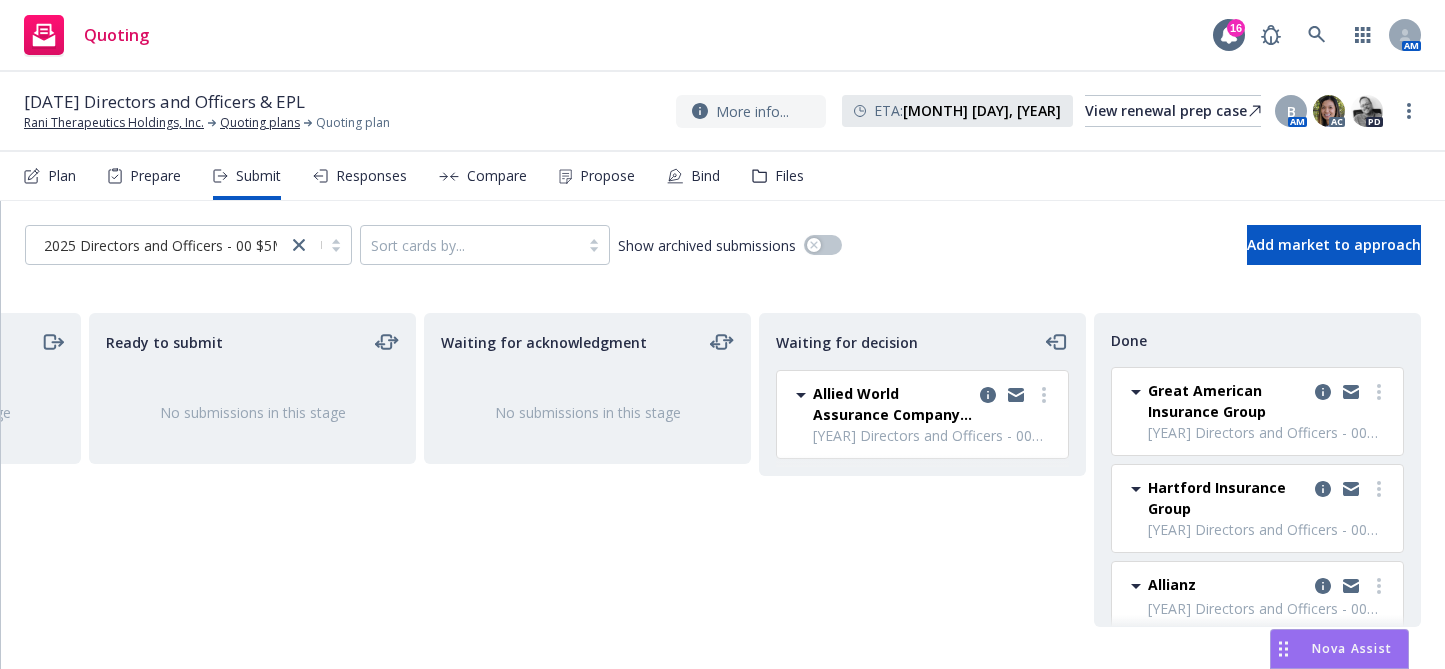 click on "Ready to submit No submissions in this stage" at bounding box center [252, 470] 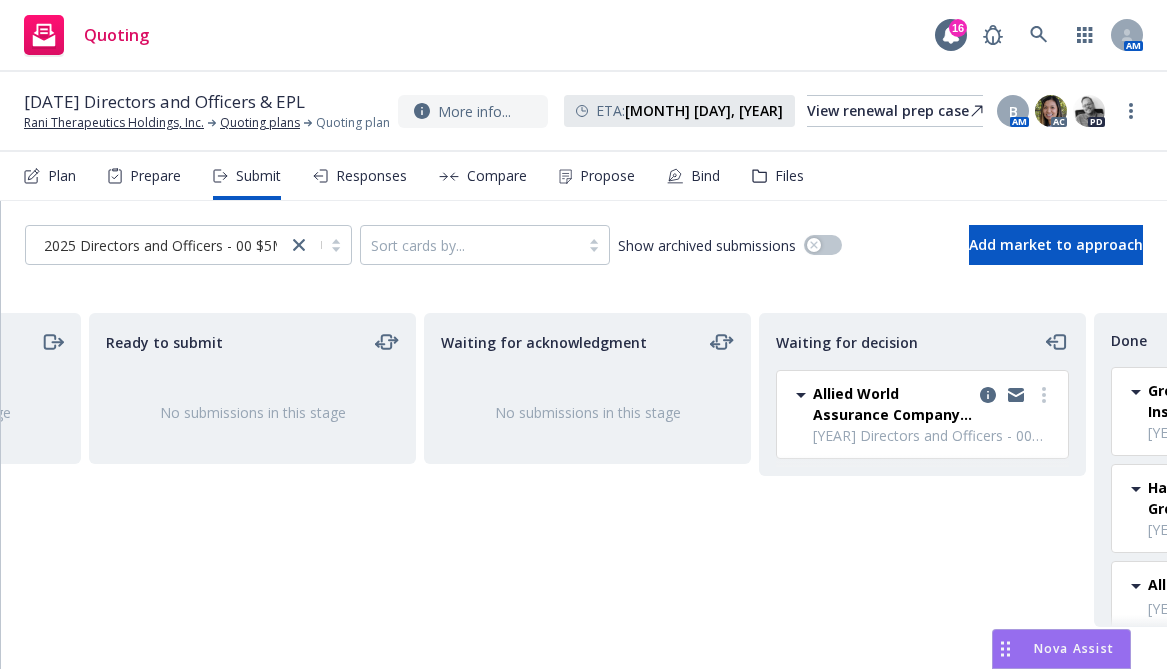 click on "Waiting for acknowledgment No submissions in this stage" at bounding box center [587, 470] 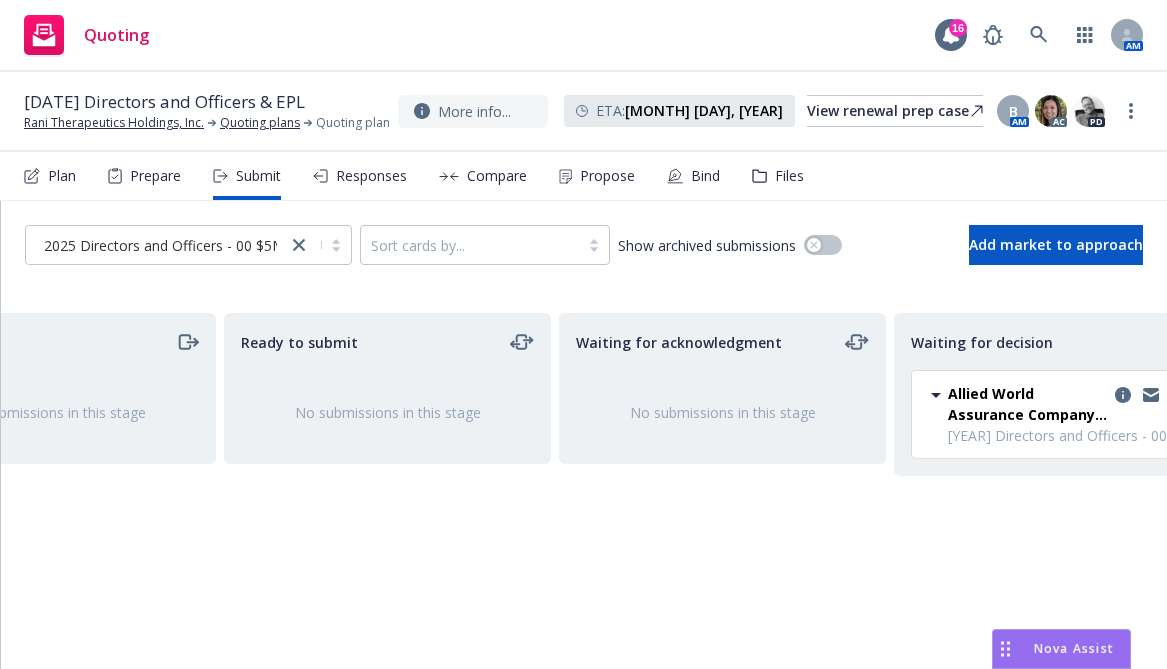 scroll, scrollTop: 0, scrollLeft: 0, axis: both 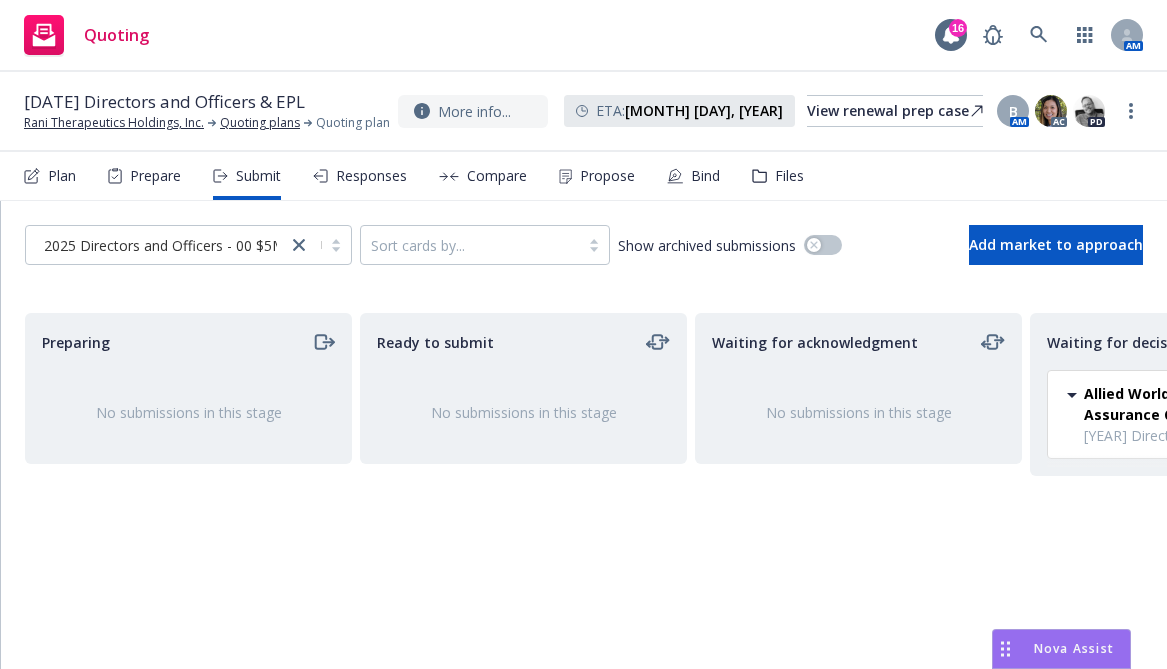 click on "Ready to submit No submissions in this stage" at bounding box center [523, 470] 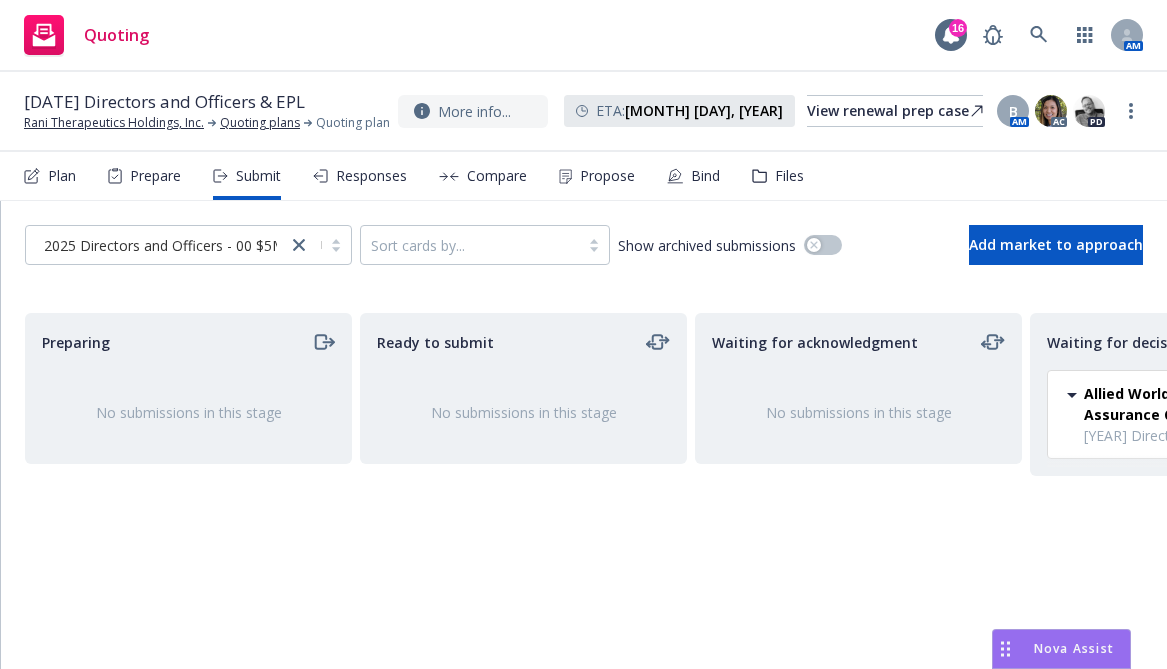 click on "Ready to submit No submissions in this stage" at bounding box center [523, 470] 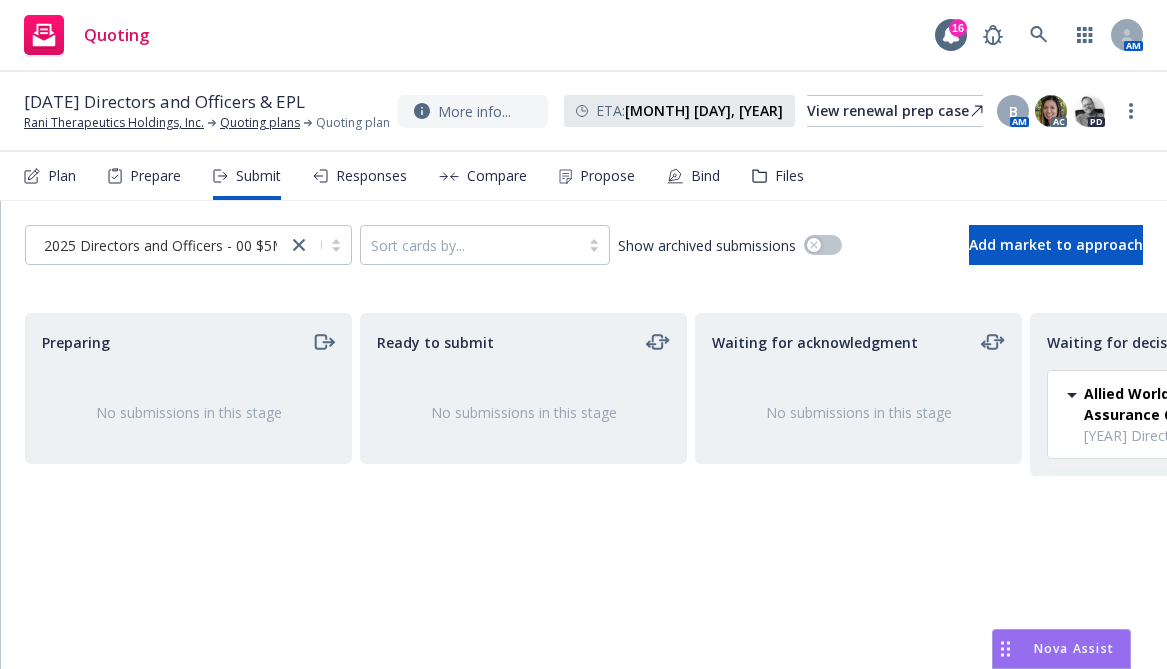 click on "Ready to submit No submissions in this stage" at bounding box center (523, 470) 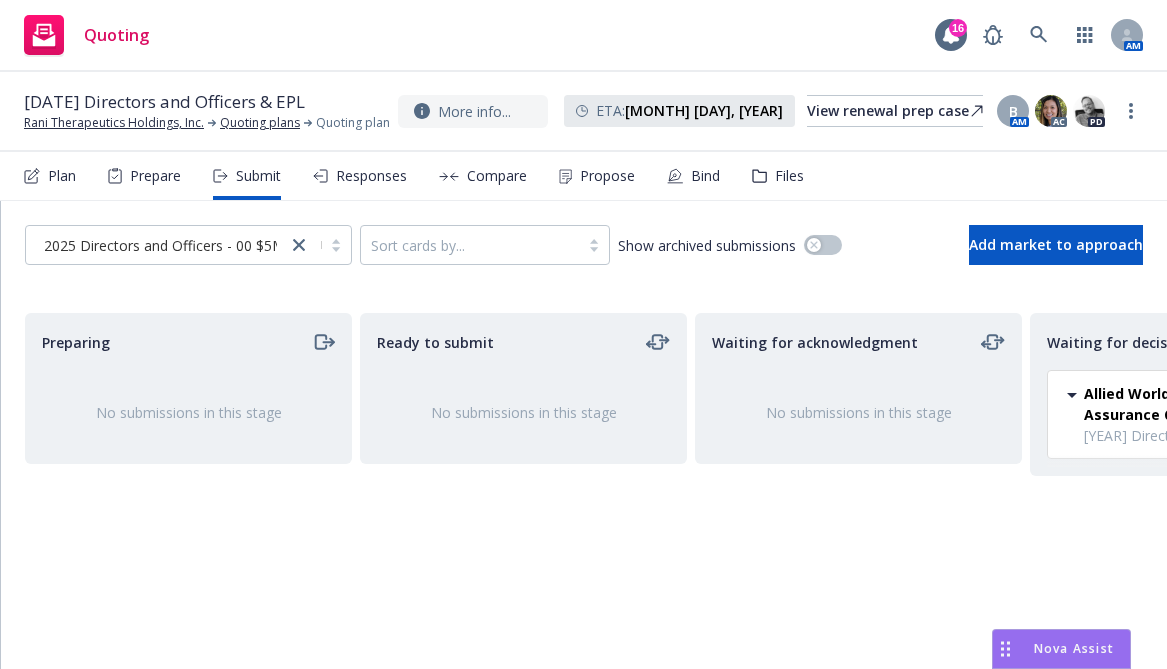 click on "Preparing No submissions in this stage" at bounding box center [188, 470] 